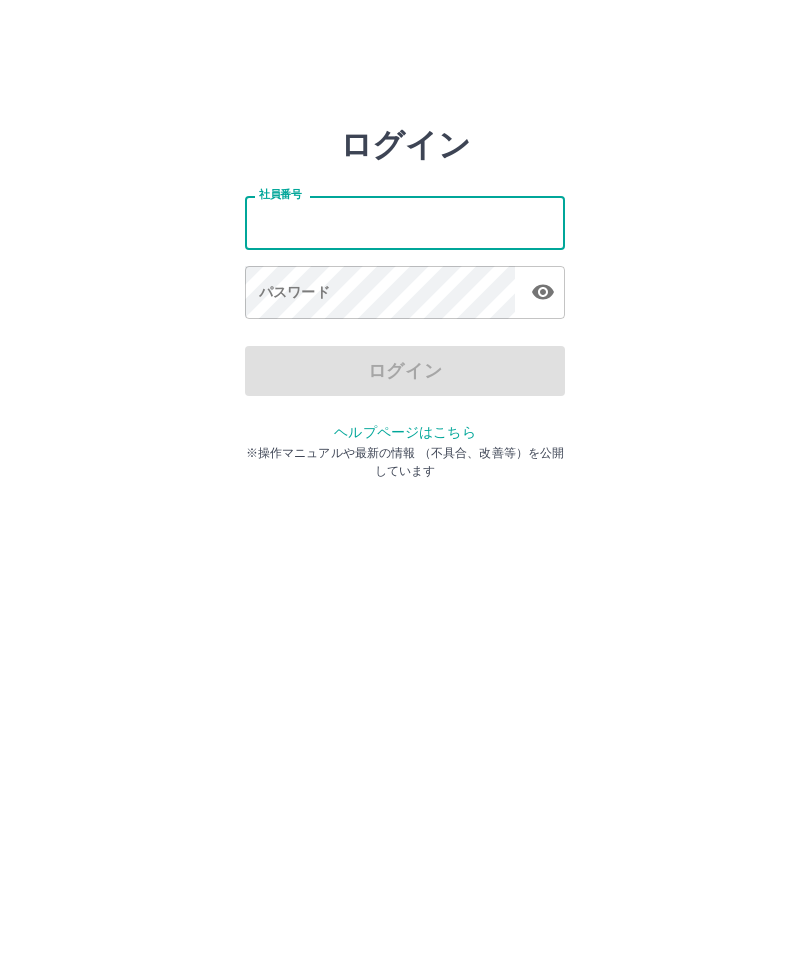 scroll, scrollTop: 0, scrollLeft: 0, axis: both 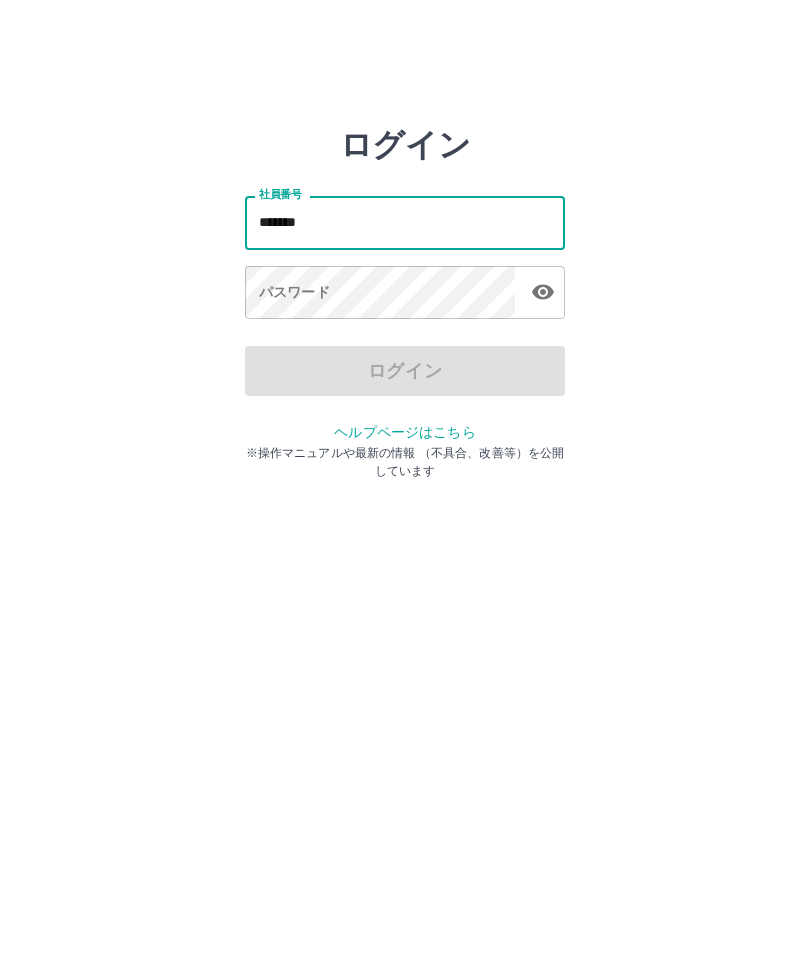 type on "*******" 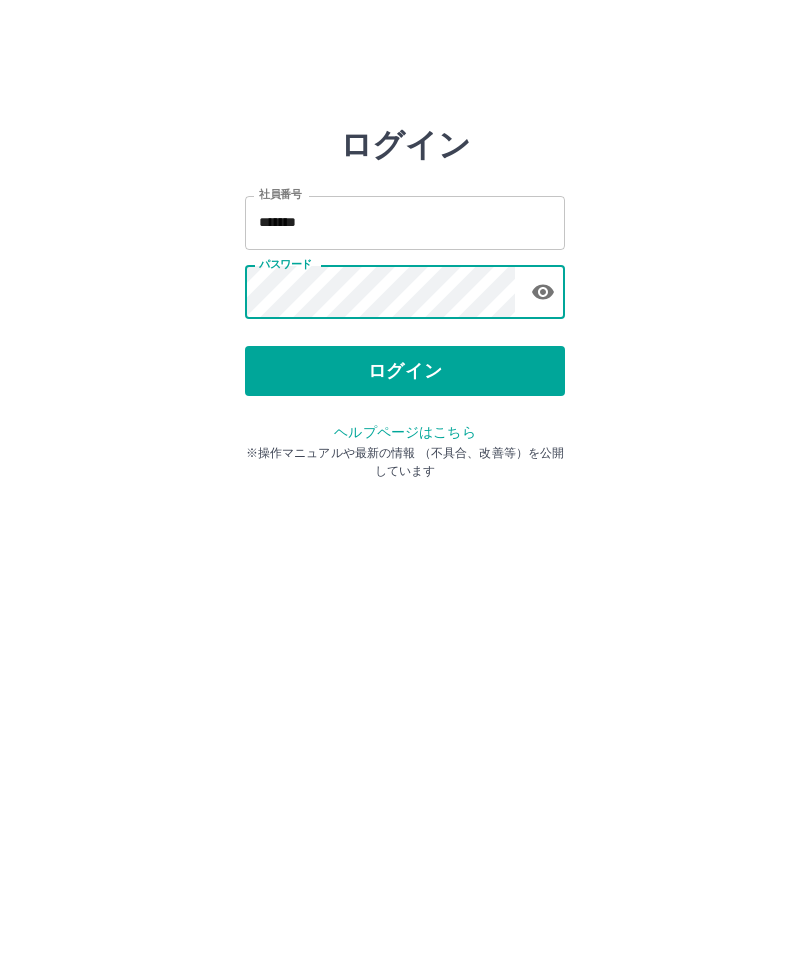 click on "ログイン" at bounding box center [405, 371] 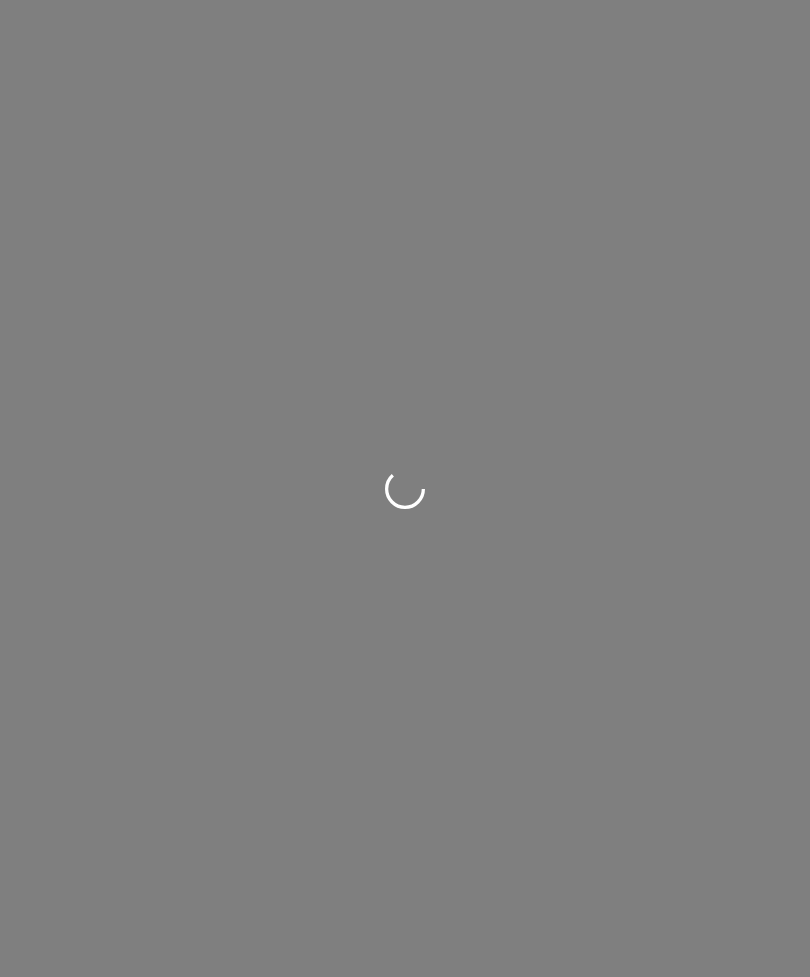 scroll, scrollTop: 0, scrollLeft: 0, axis: both 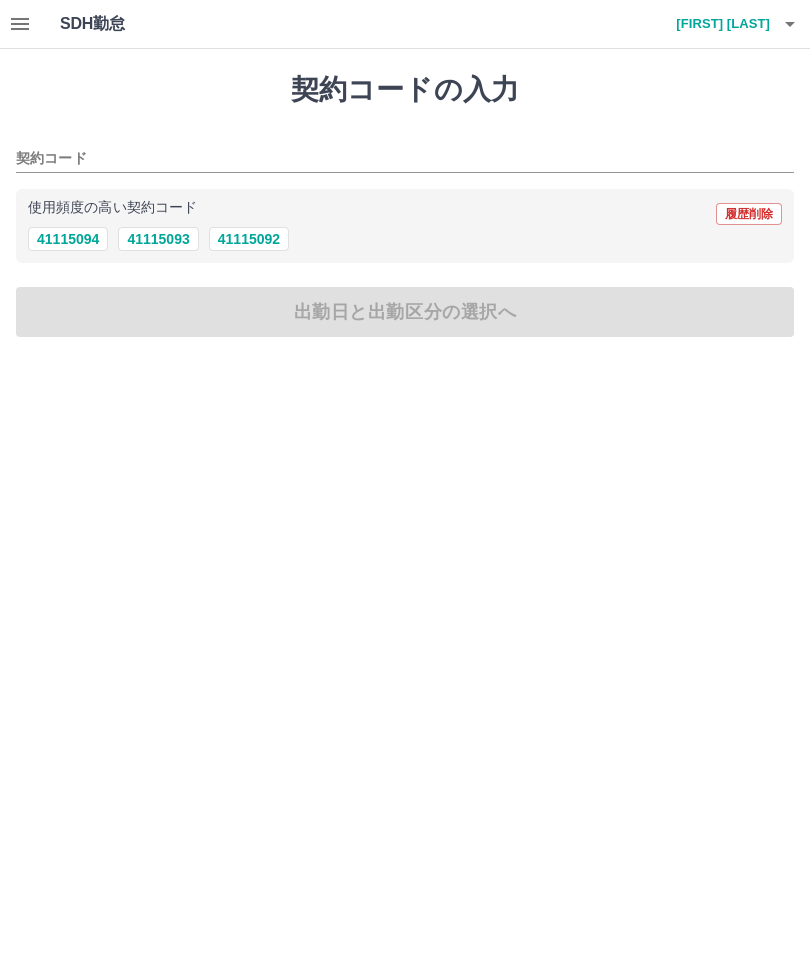click on "41115094" at bounding box center (68, 239) 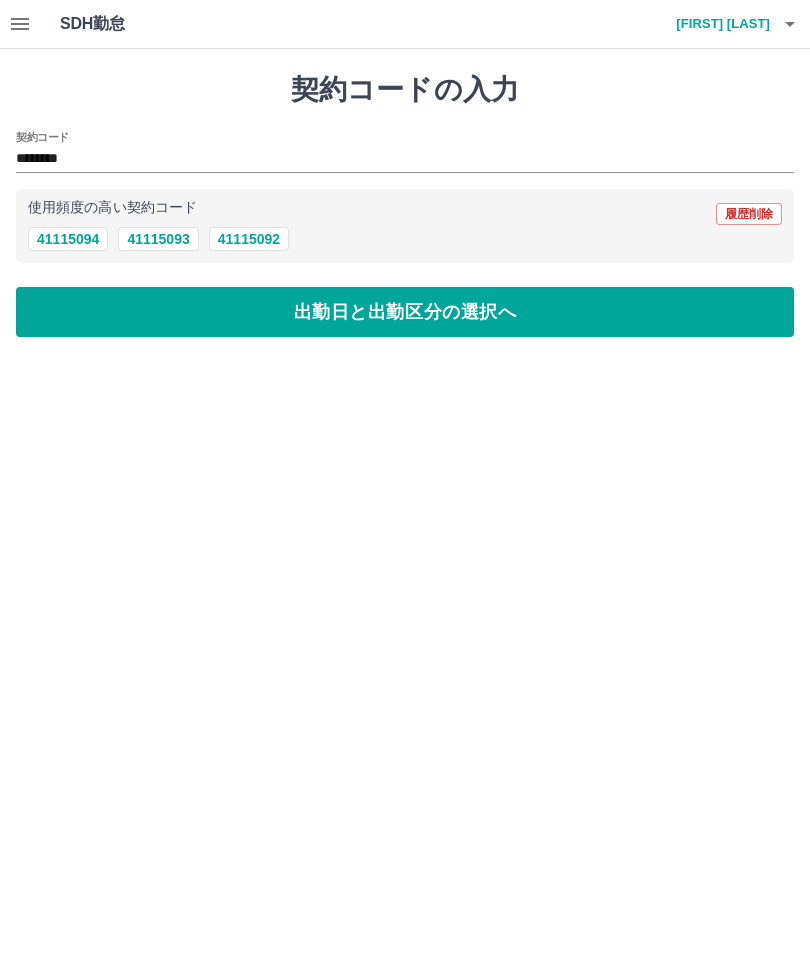 click on "出勤日と出勤区分の選択へ" at bounding box center (405, 312) 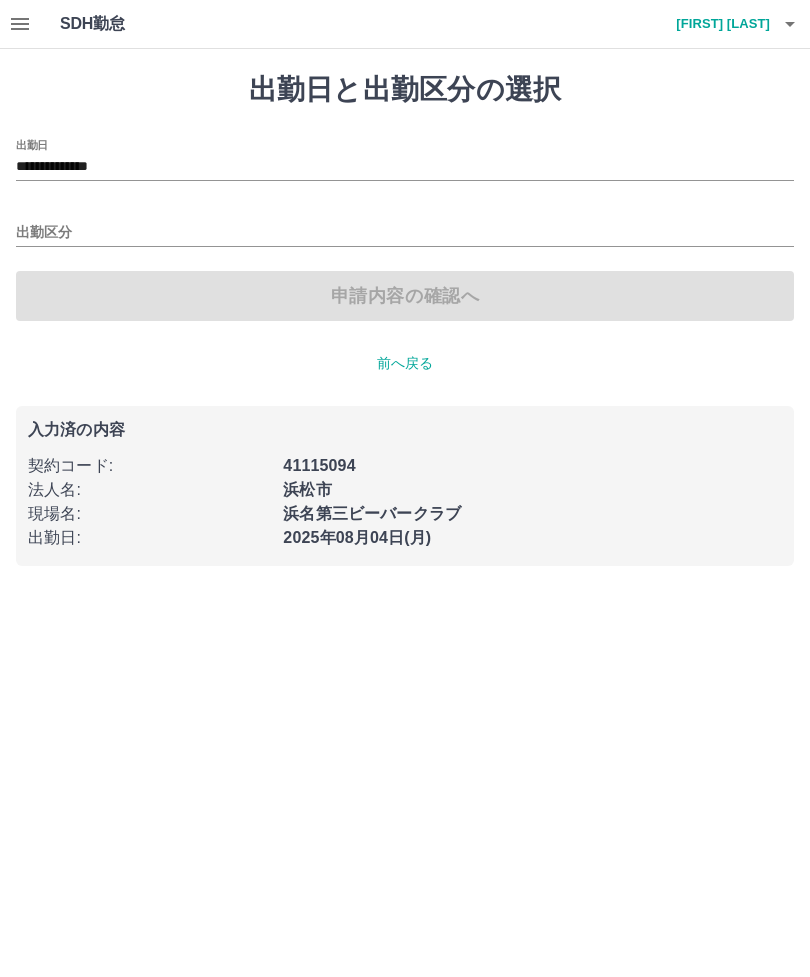 click on "出勤区分" at bounding box center [405, 233] 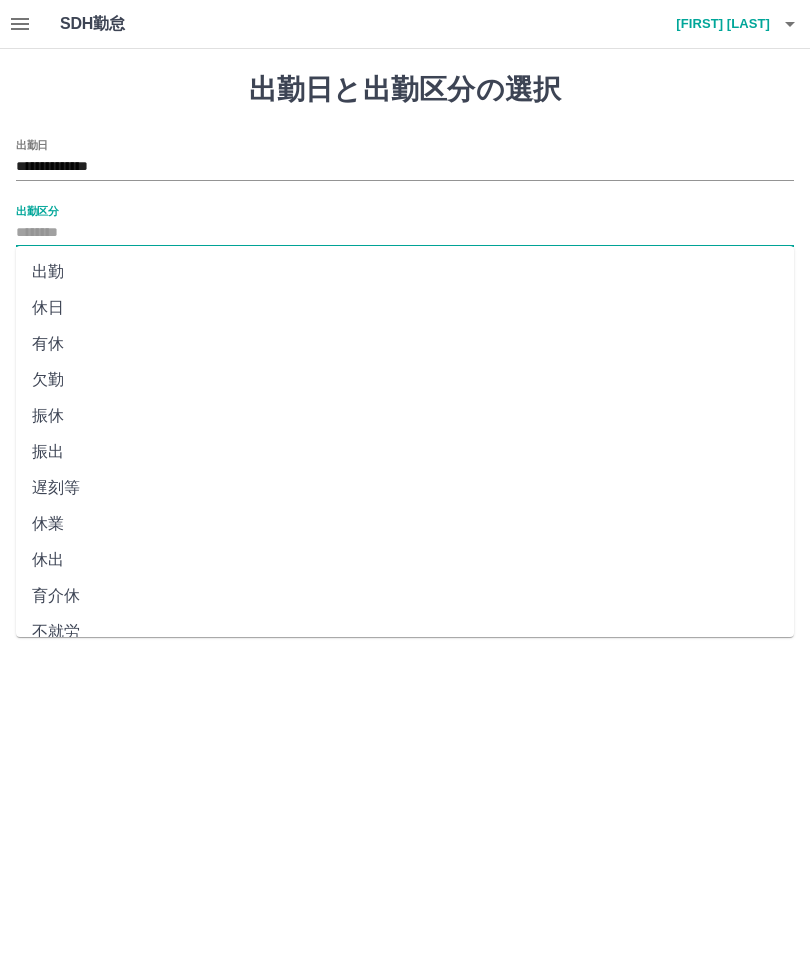 click on "出勤" at bounding box center [405, 272] 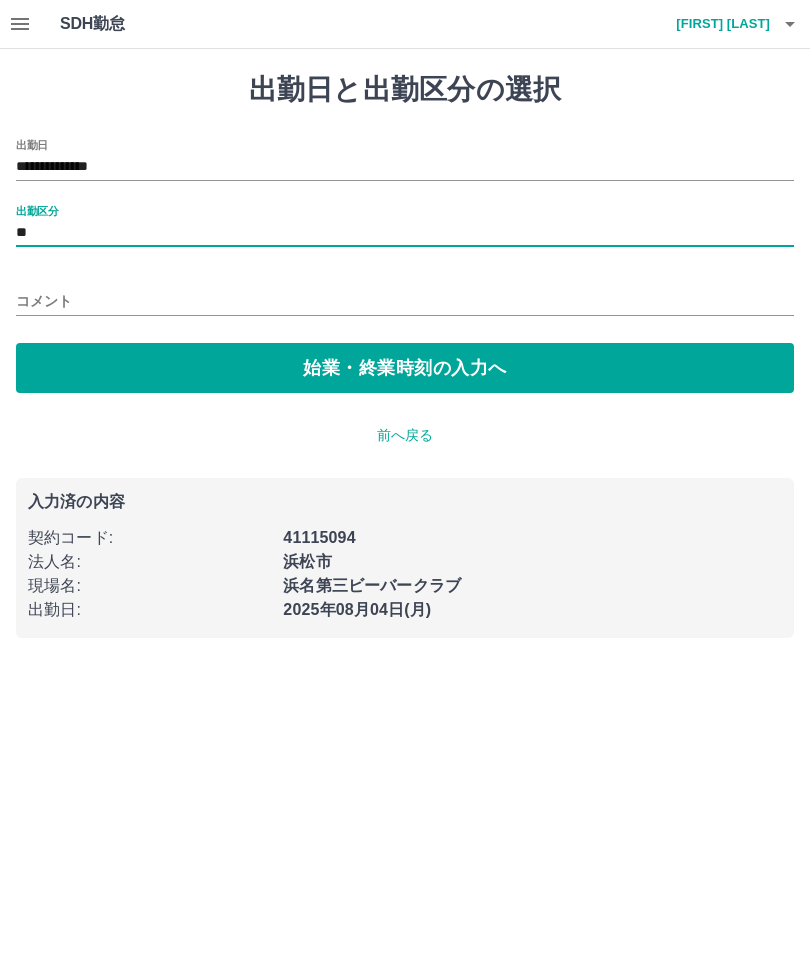 click on "始業・終業時刻の入力へ" at bounding box center [405, 368] 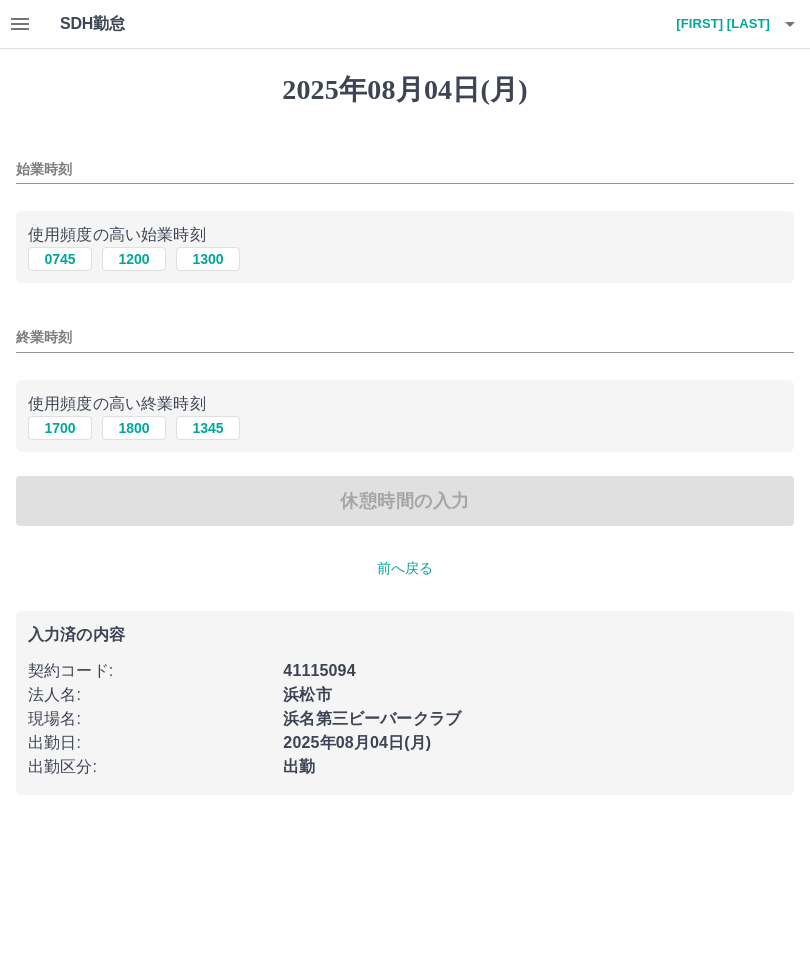 click on "始業時刻" at bounding box center [405, 169] 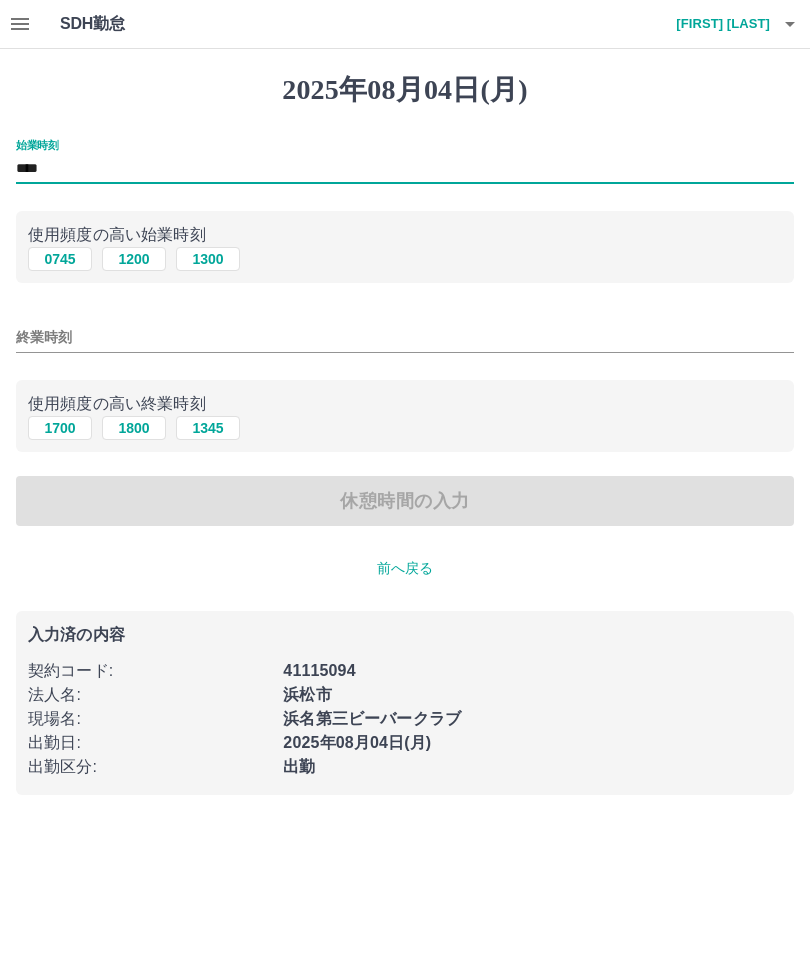 type on "****" 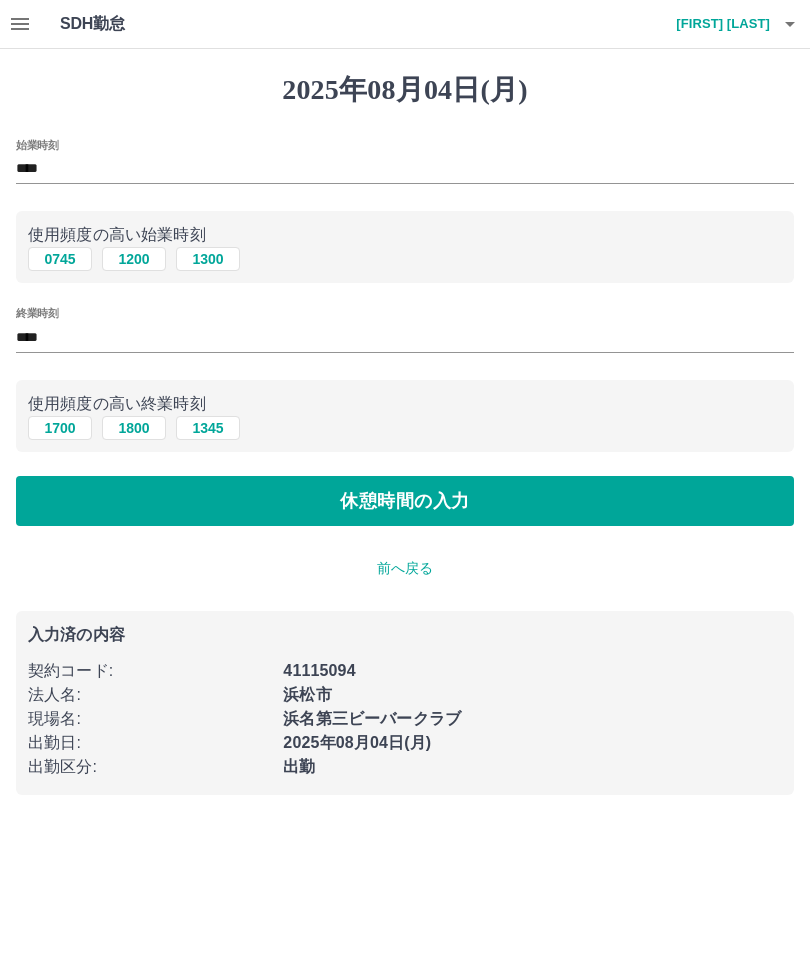 click on "休憩時間の入力" at bounding box center [405, 501] 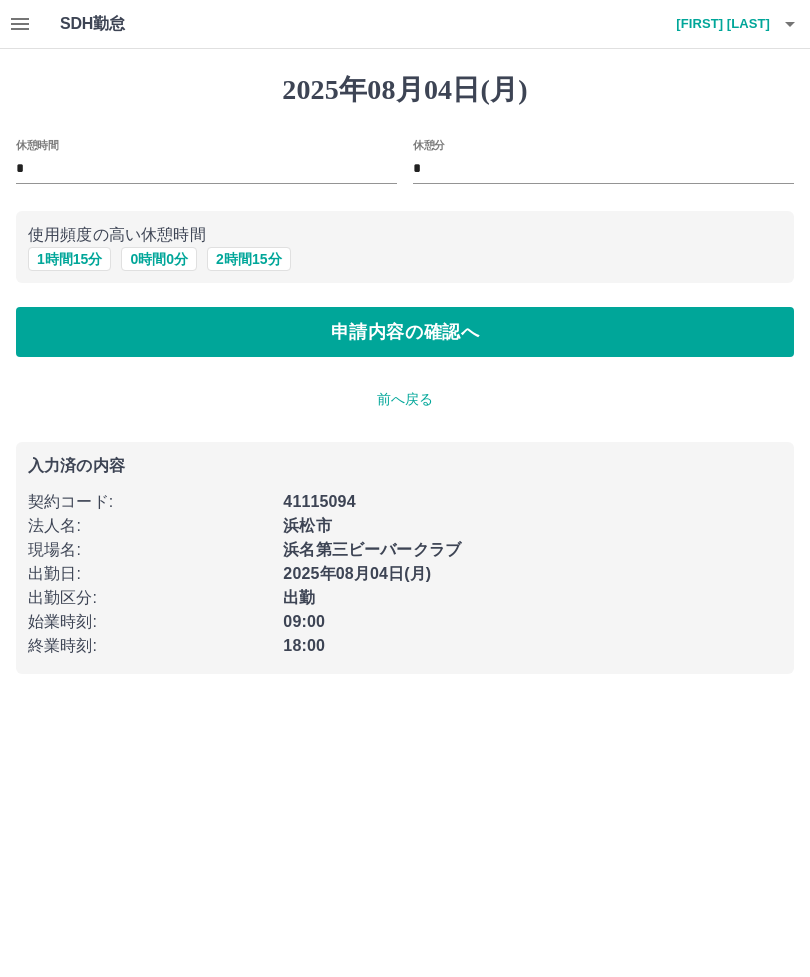 click on "*" at bounding box center [206, 169] 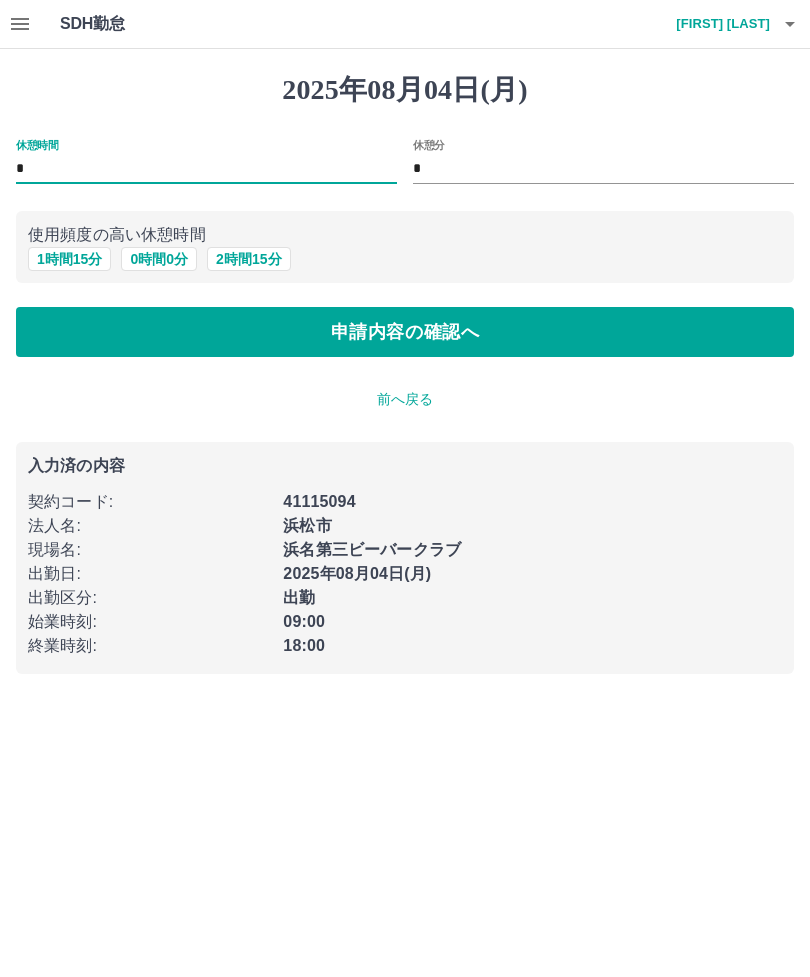 click on "*" at bounding box center [206, 169] 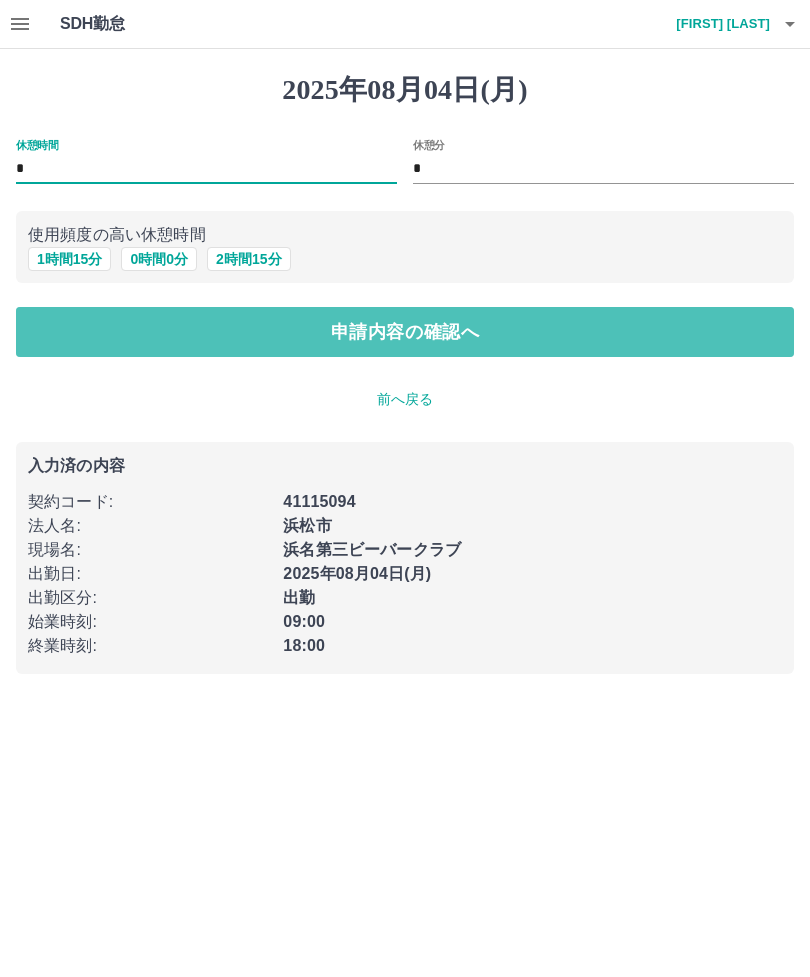 type on "*" 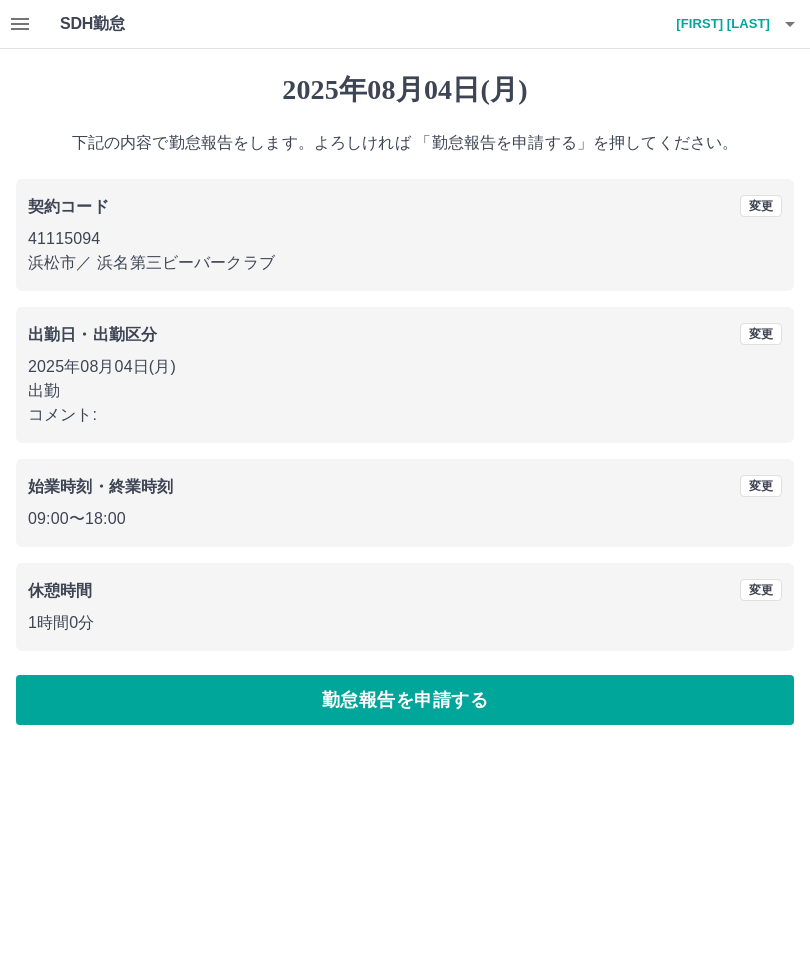 click on "勤怠報告を申請する" at bounding box center [405, 700] 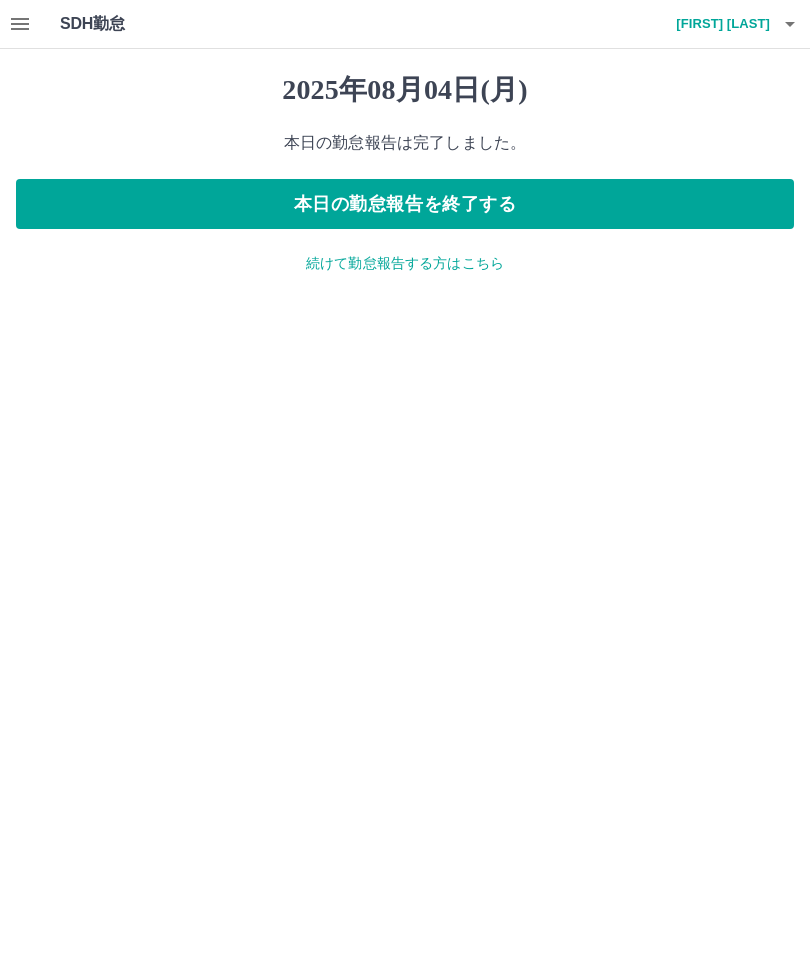 click on "本日の勤怠報告を終了する" at bounding box center (405, 204) 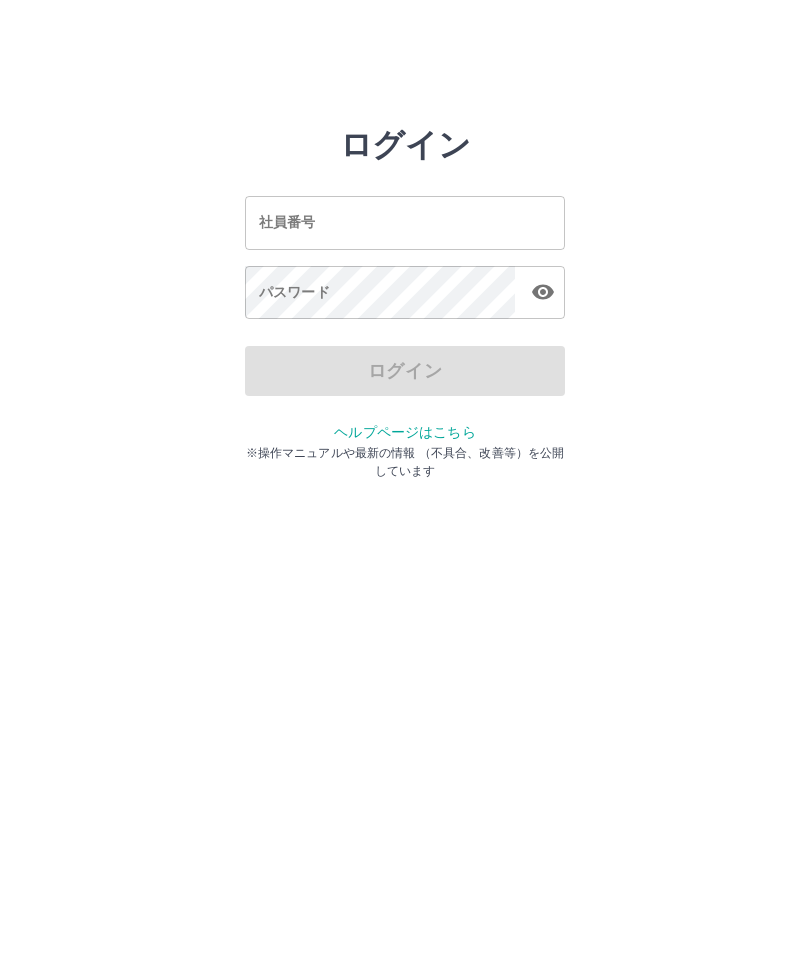 scroll, scrollTop: 0, scrollLeft: 0, axis: both 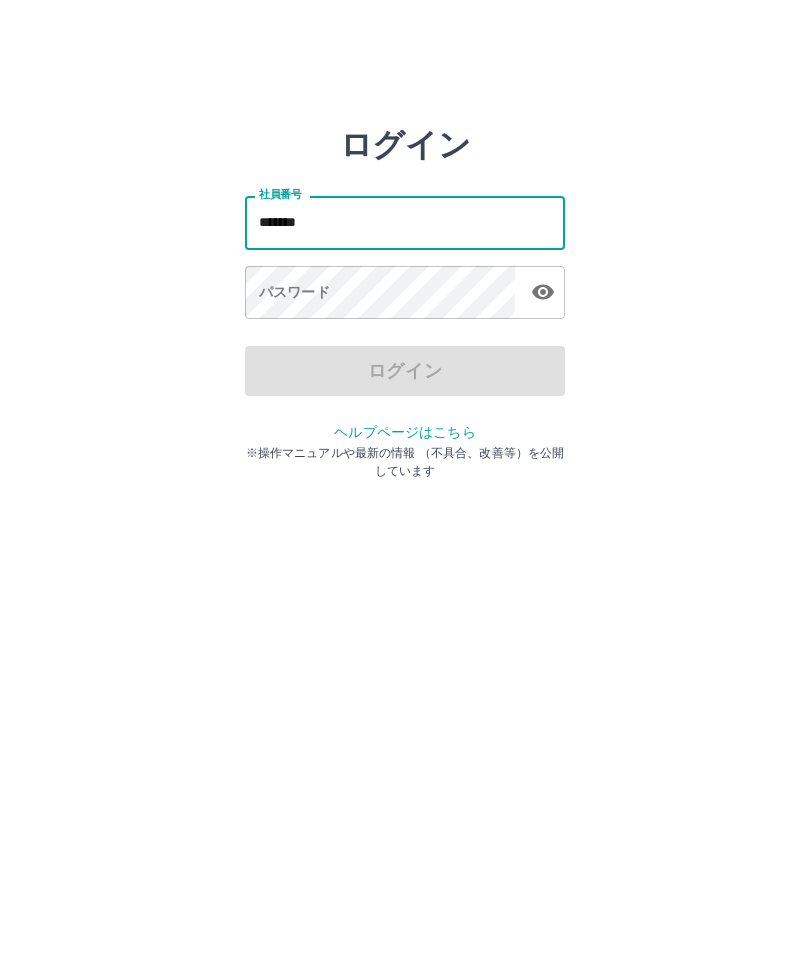 click on "パスワード パスワード" at bounding box center (405, 294) 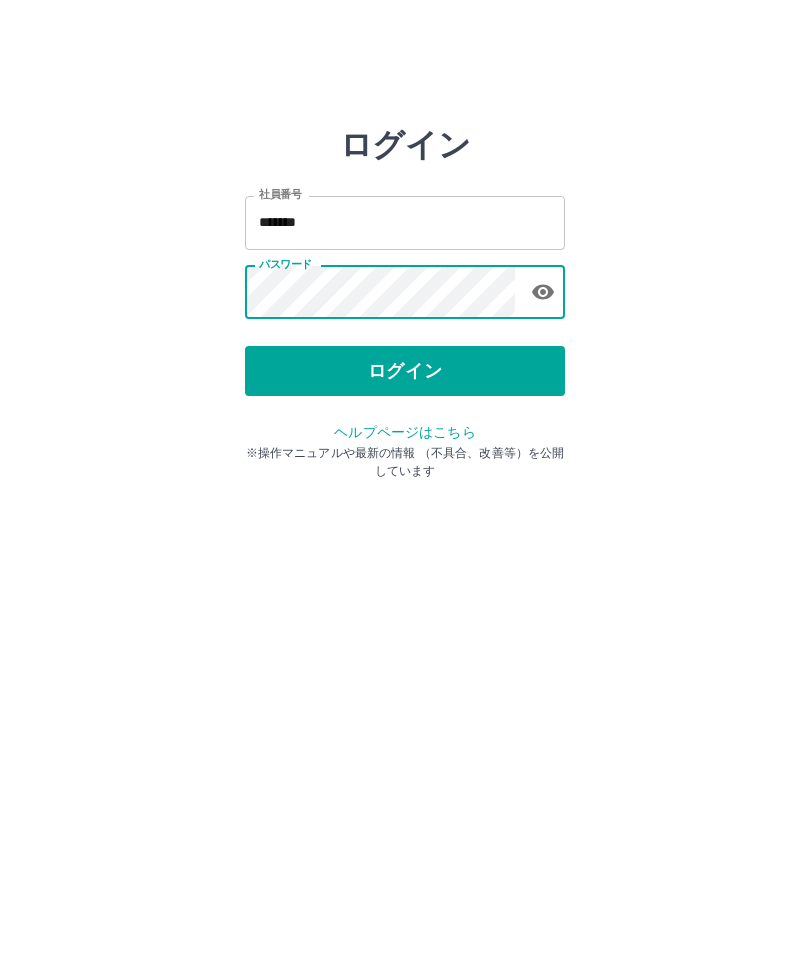 click on "ログイン" at bounding box center [405, 371] 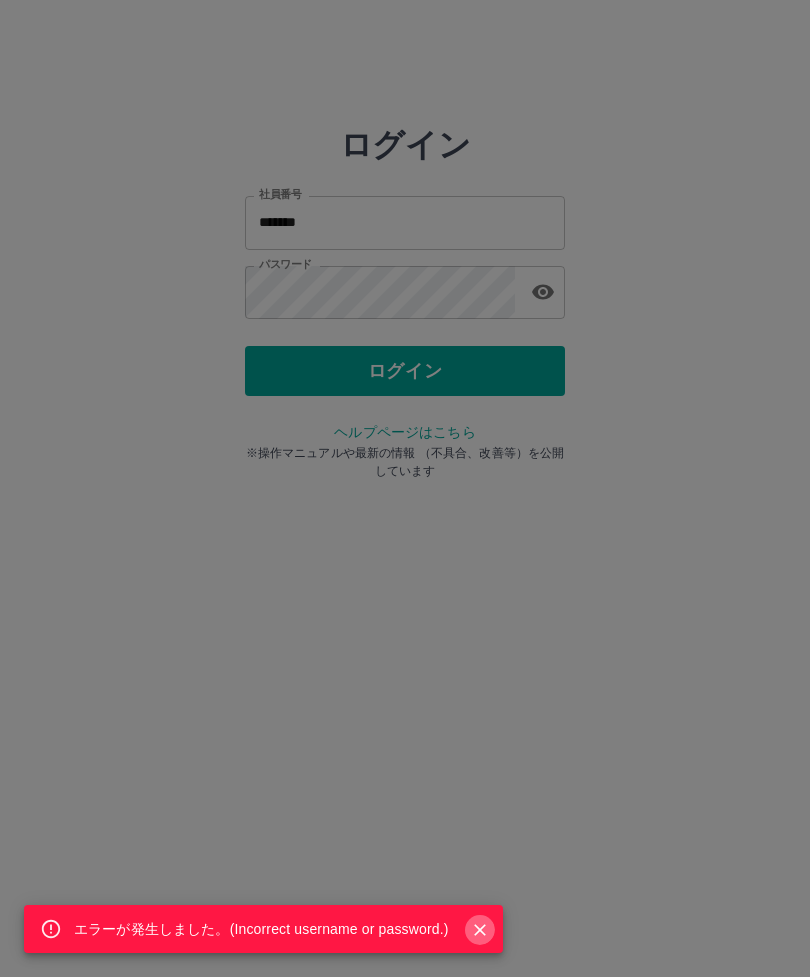 click at bounding box center [480, 930] 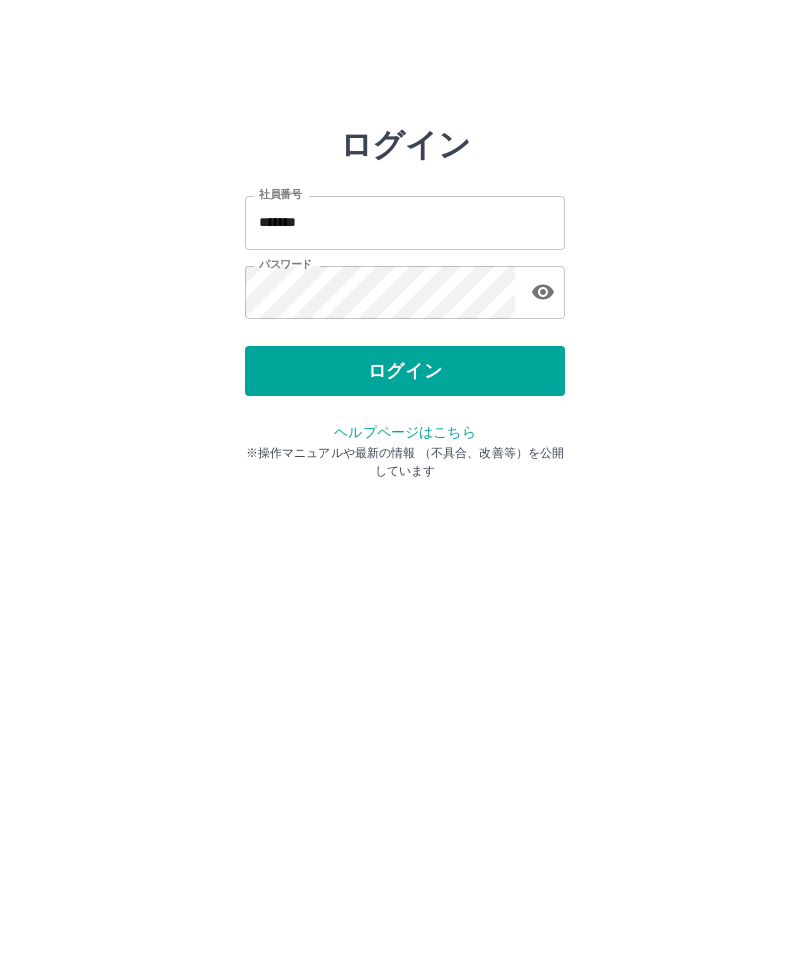 click on "*******" at bounding box center [405, 222] 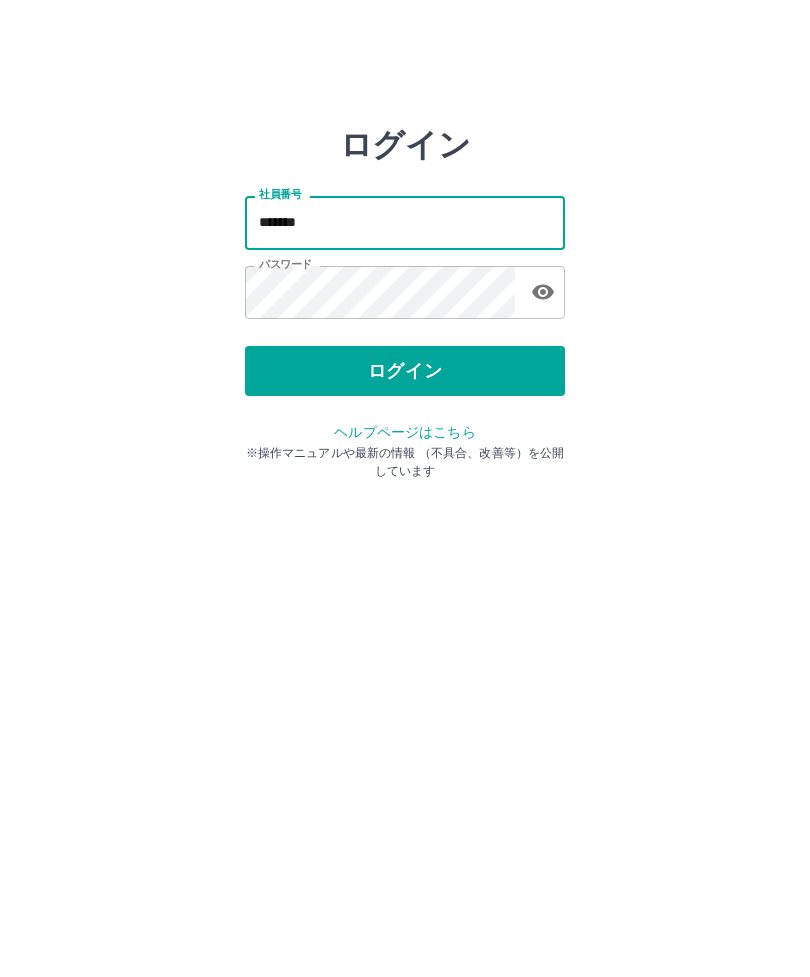 type on "*******" 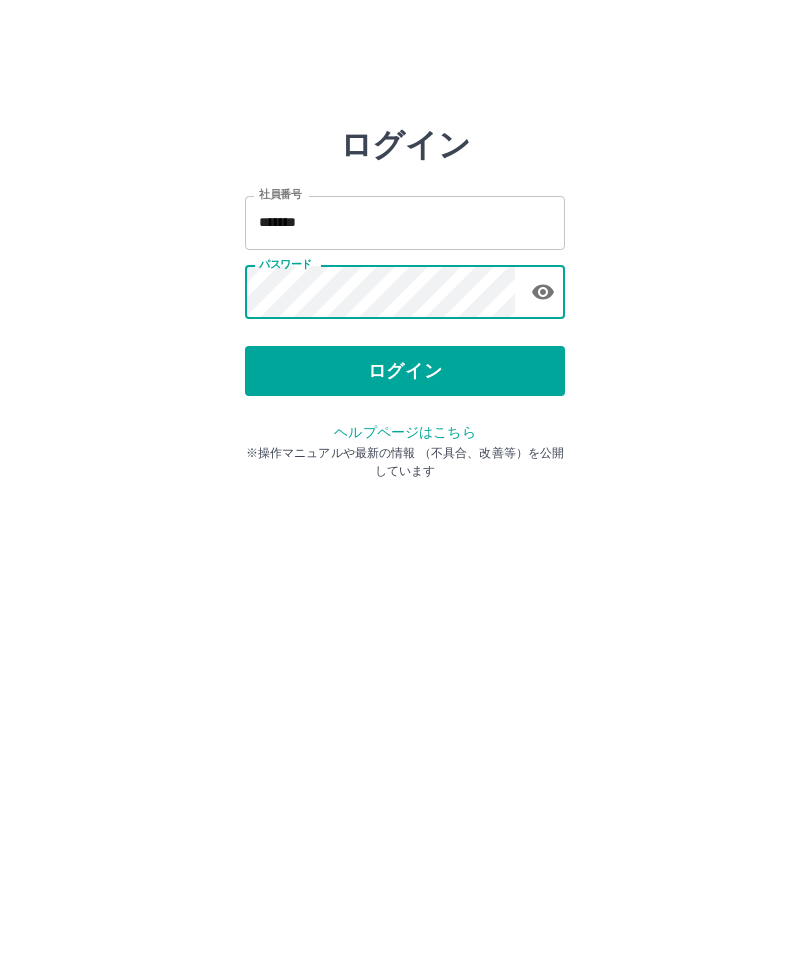 click on "ログイン" at bounding box center [405, 371] 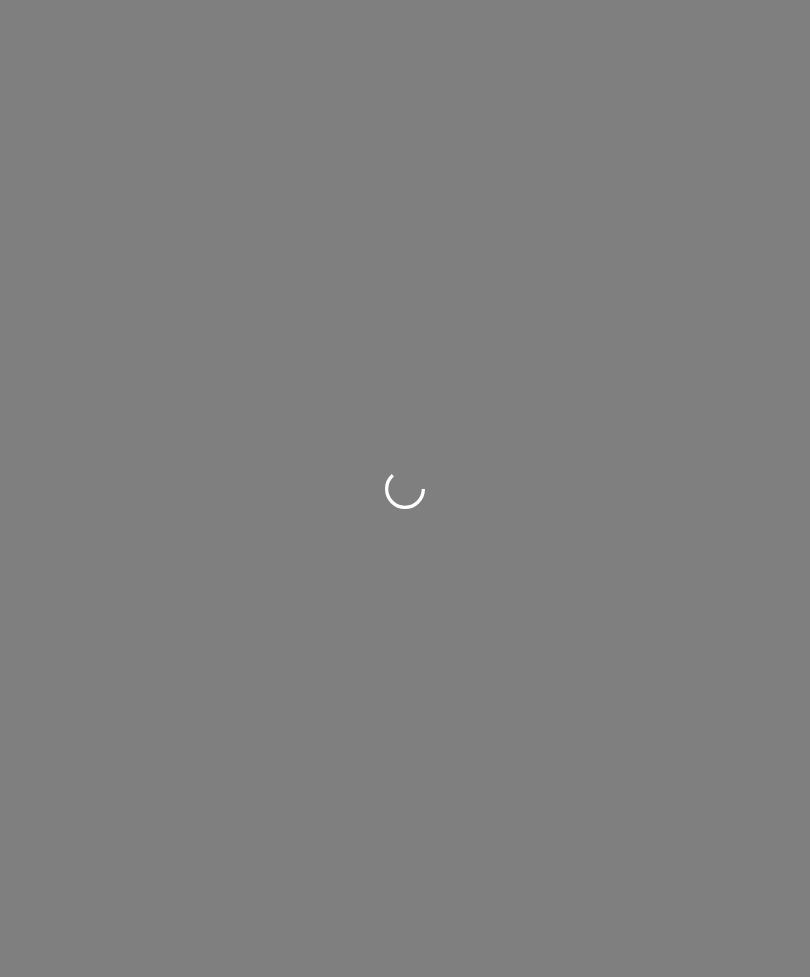 scroll, scrollTop: 0, scrollLeft: 0, axis: both 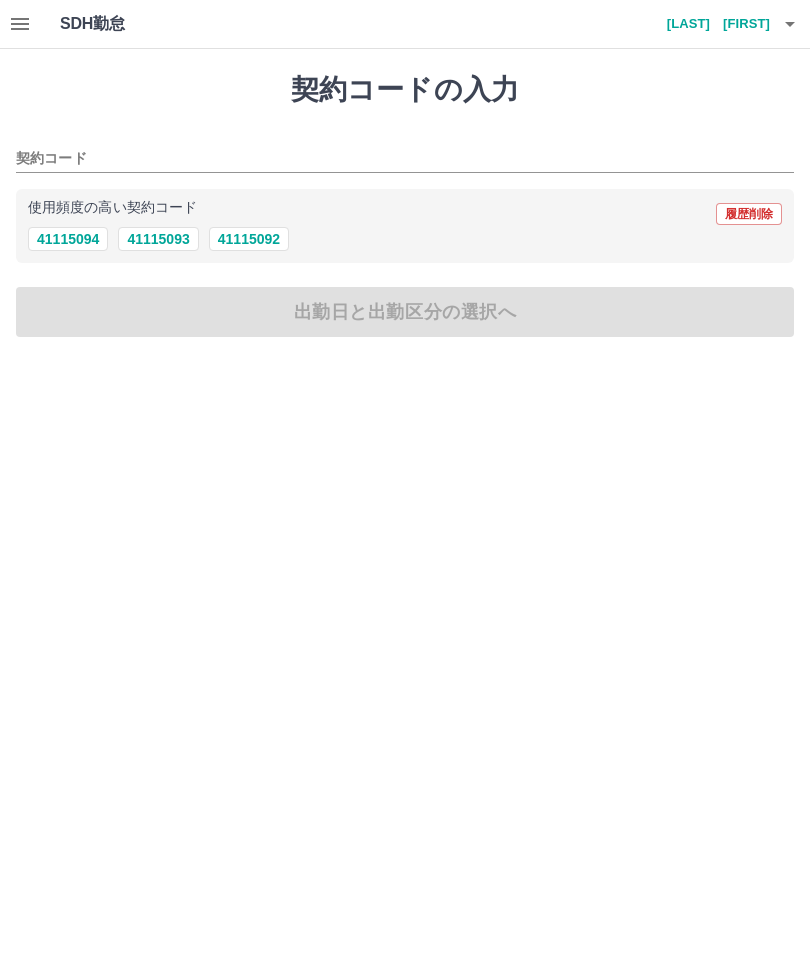 click on "契約コードの入力 契約コード 使用頻度の高い契約コード 履歴削除 41115094 41115093 41115092 出勤日と出勤区分の選択へ" at bounding box center [405, 205] 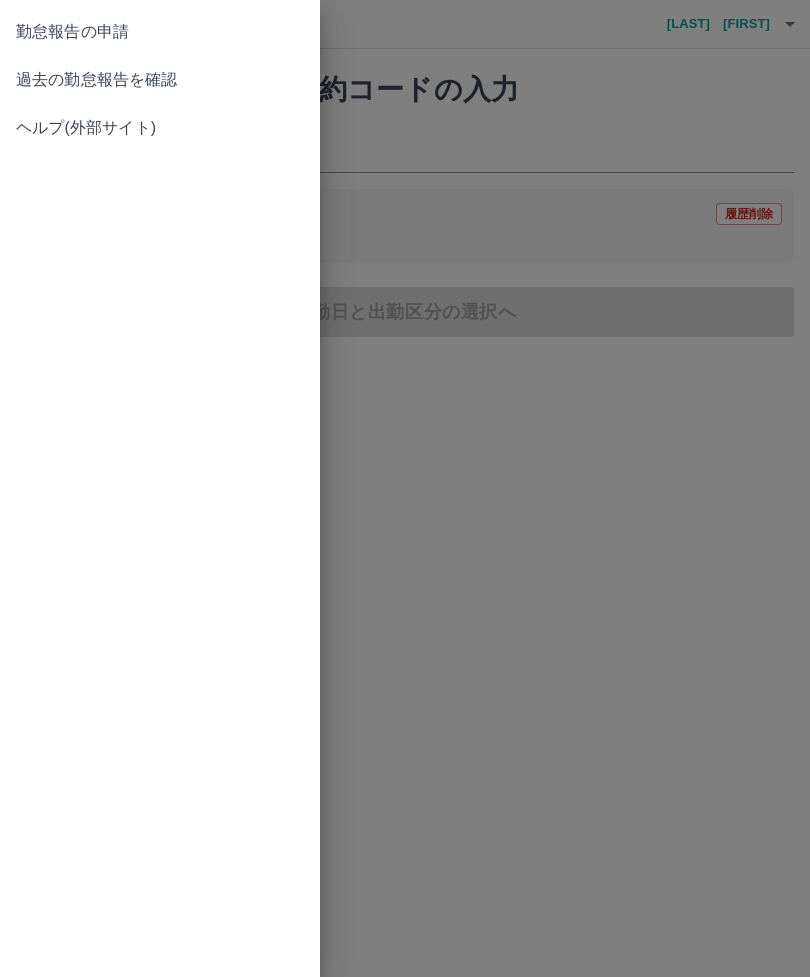 click on "過去の勤怠報告を確認" at bounding box center [160, 80] 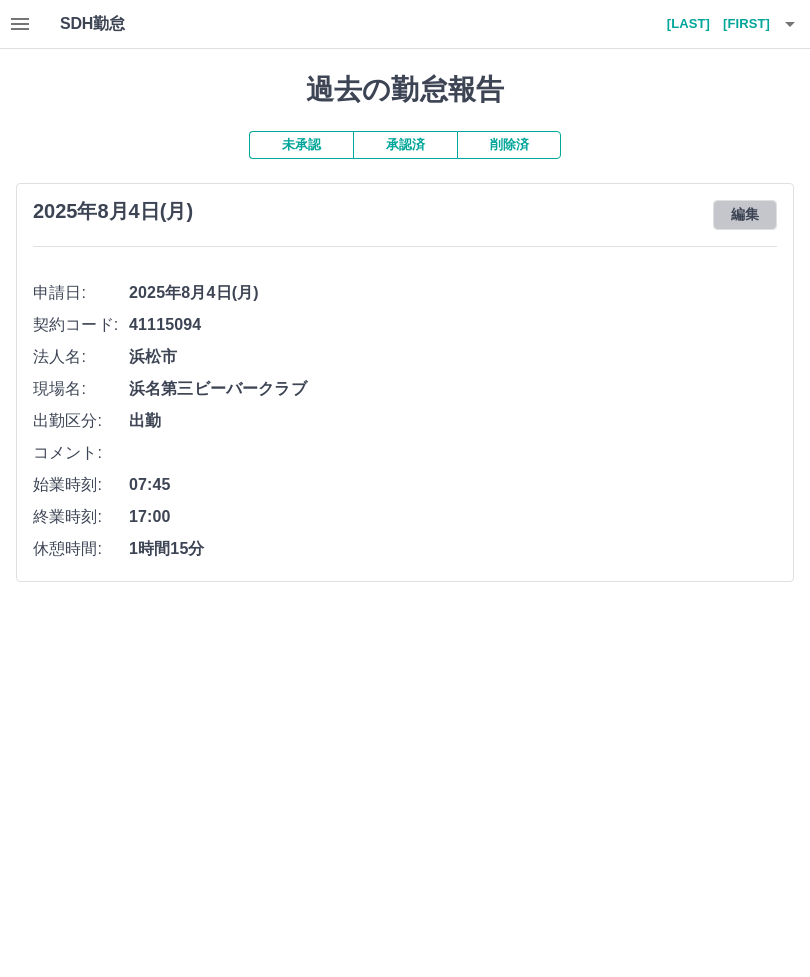 click on "編集" at bounding box center (745, 215) 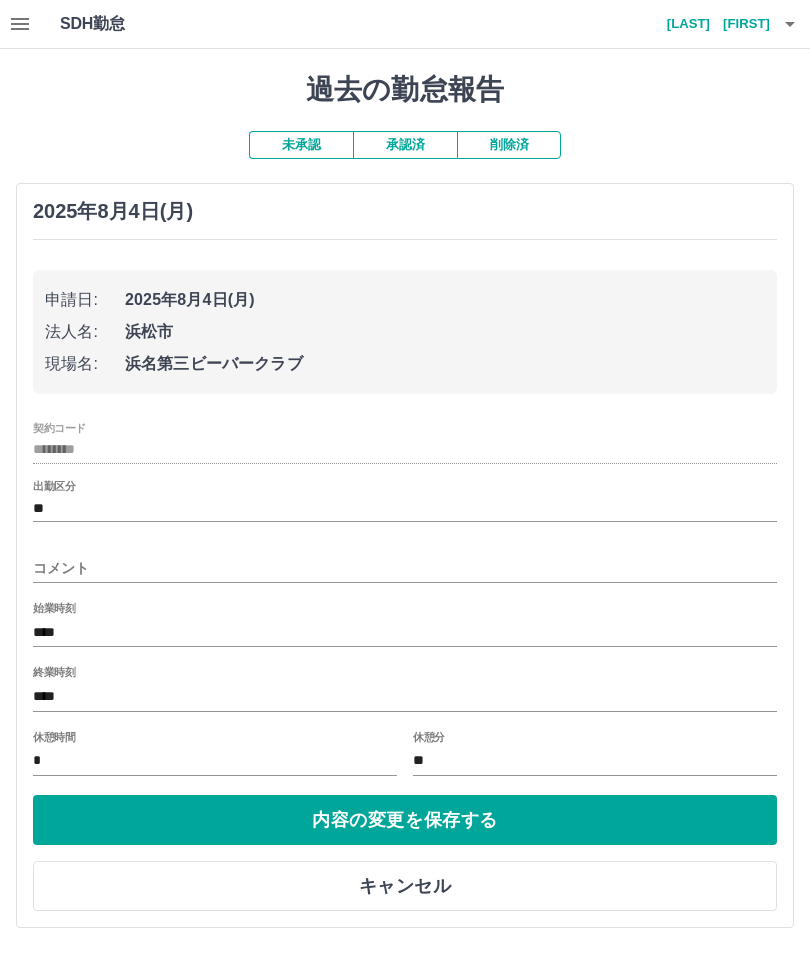 click on "**" at bounding box center (595, 761) 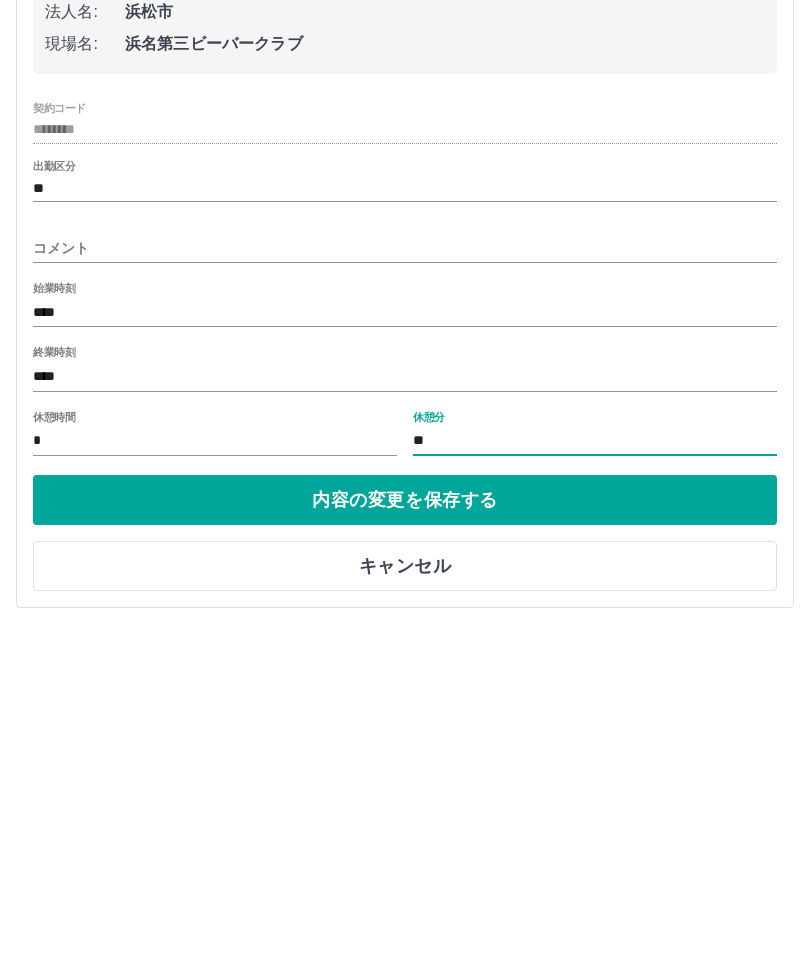 click on "**" at bounding box center (595, 761) 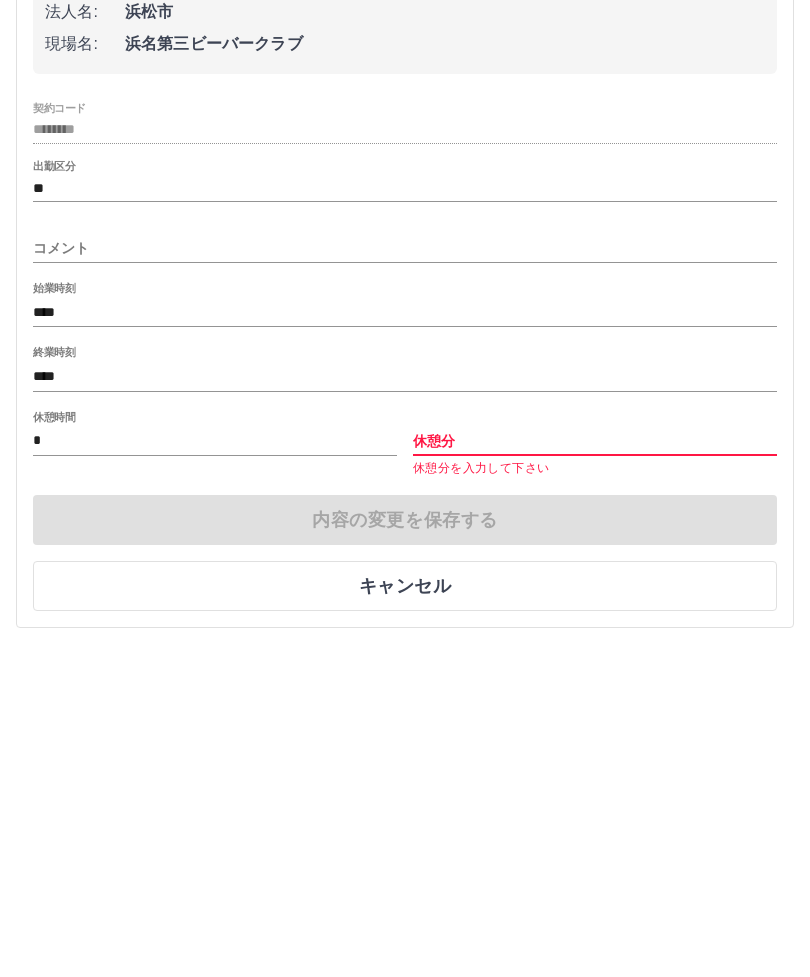 type on "*" 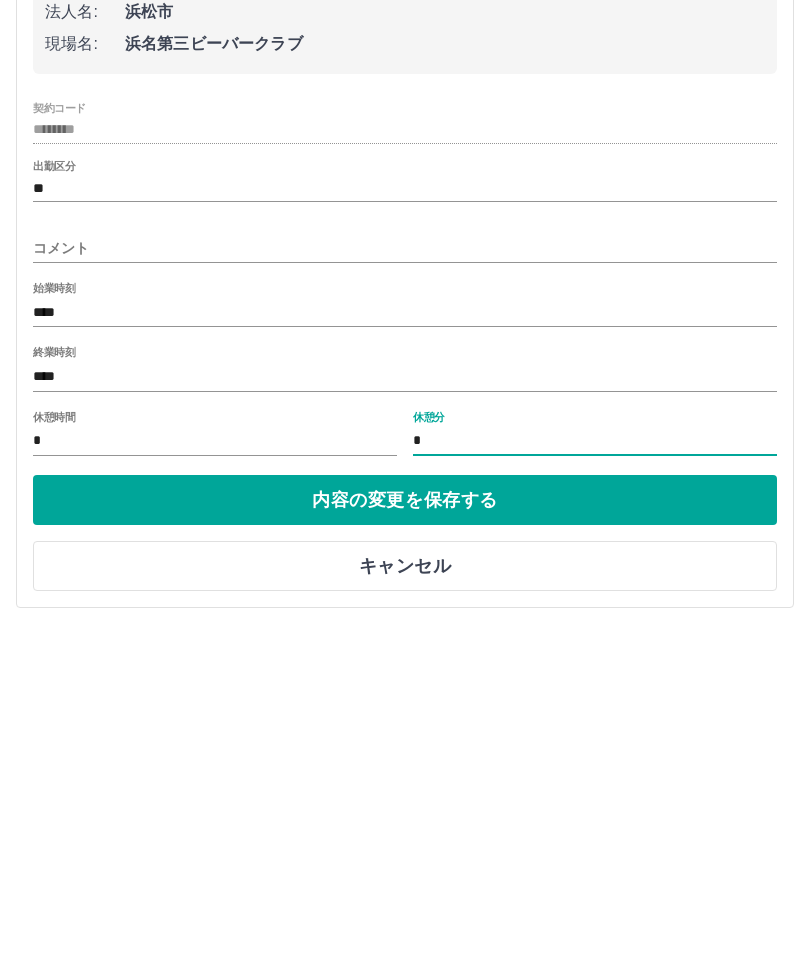 click on "内容の変更を保存する" at bounding box center [405, 820] 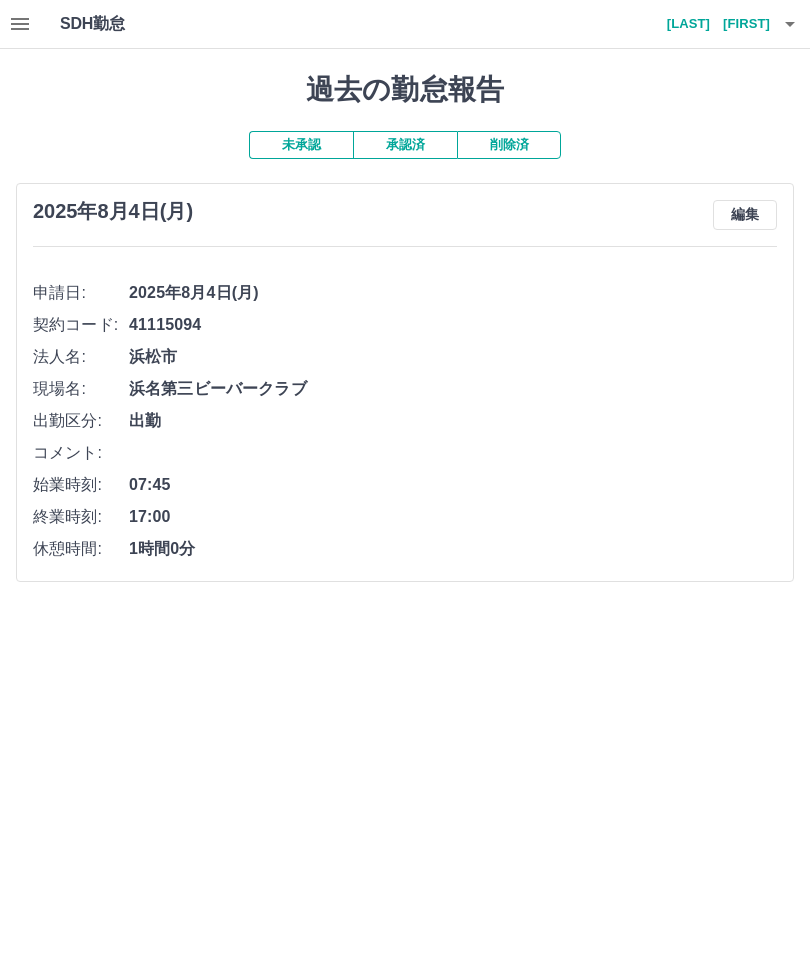 click on "休憩時間: 1時間0分" at bounding box center [405, 549] 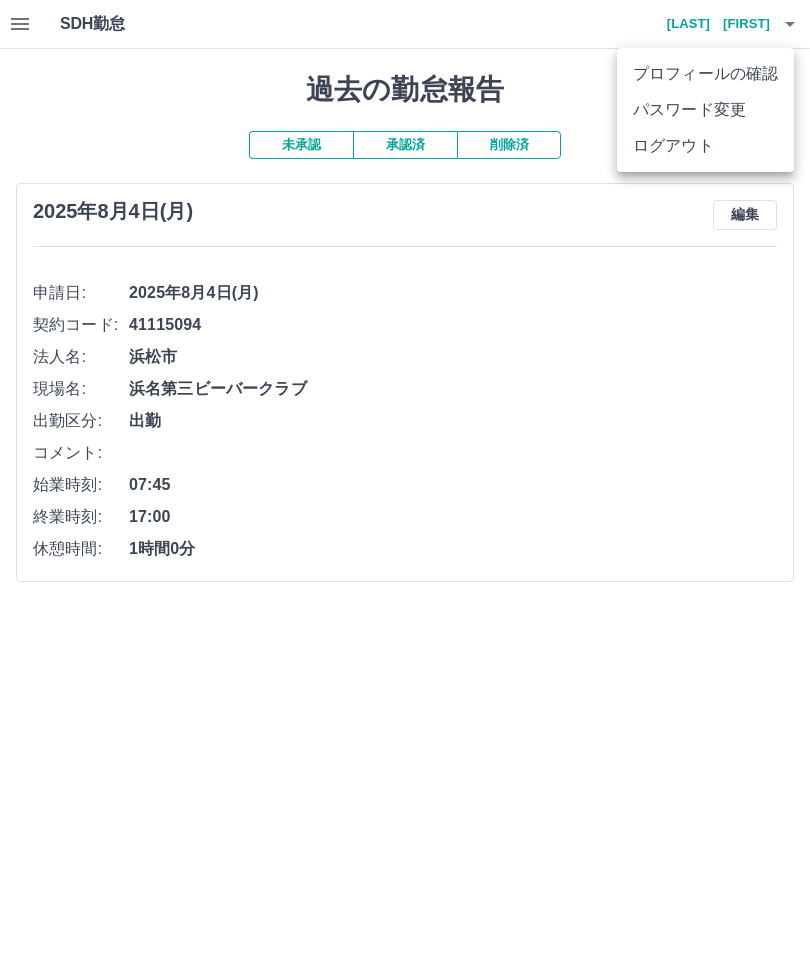 click on "ログアウト" at bounding box center [705, 146] 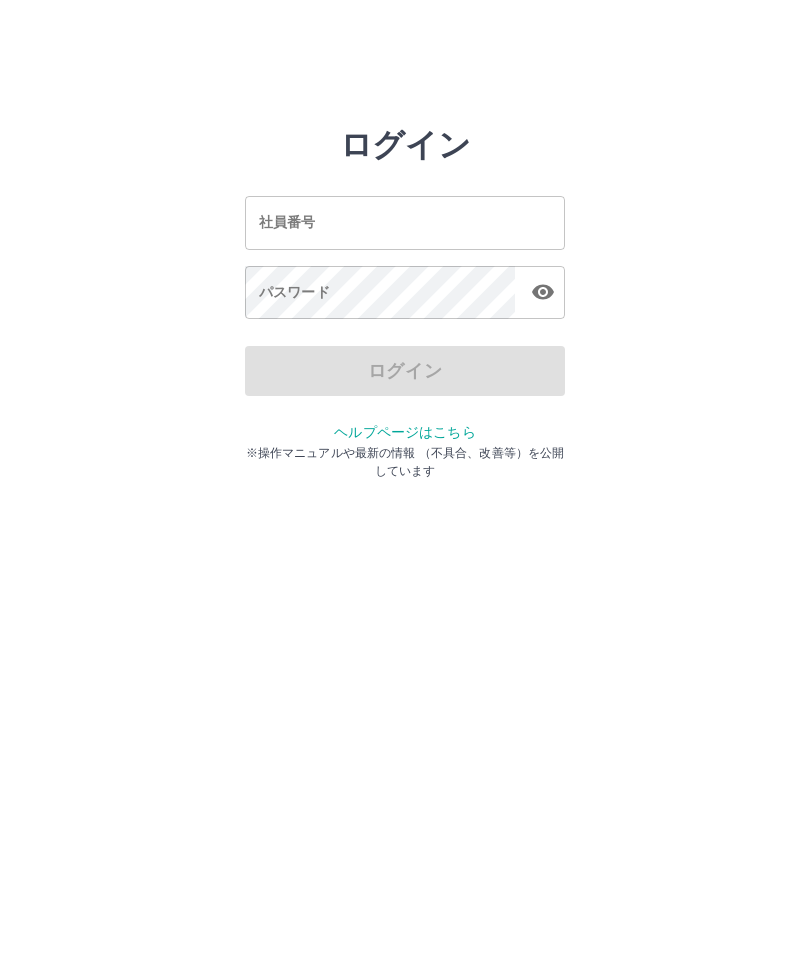 scroll, scrollTop: 0, scrollLeft: 0, axis: both 